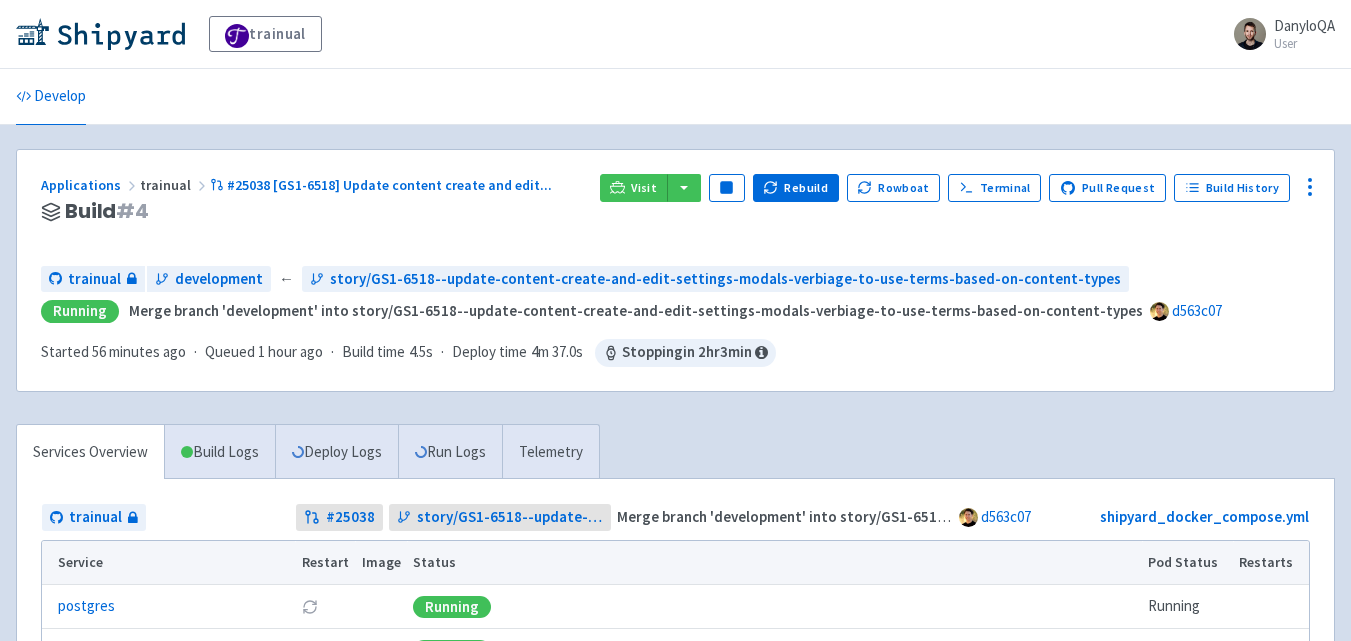 scroll, scrollTop: 0, scrollLeft: 0, axis: both 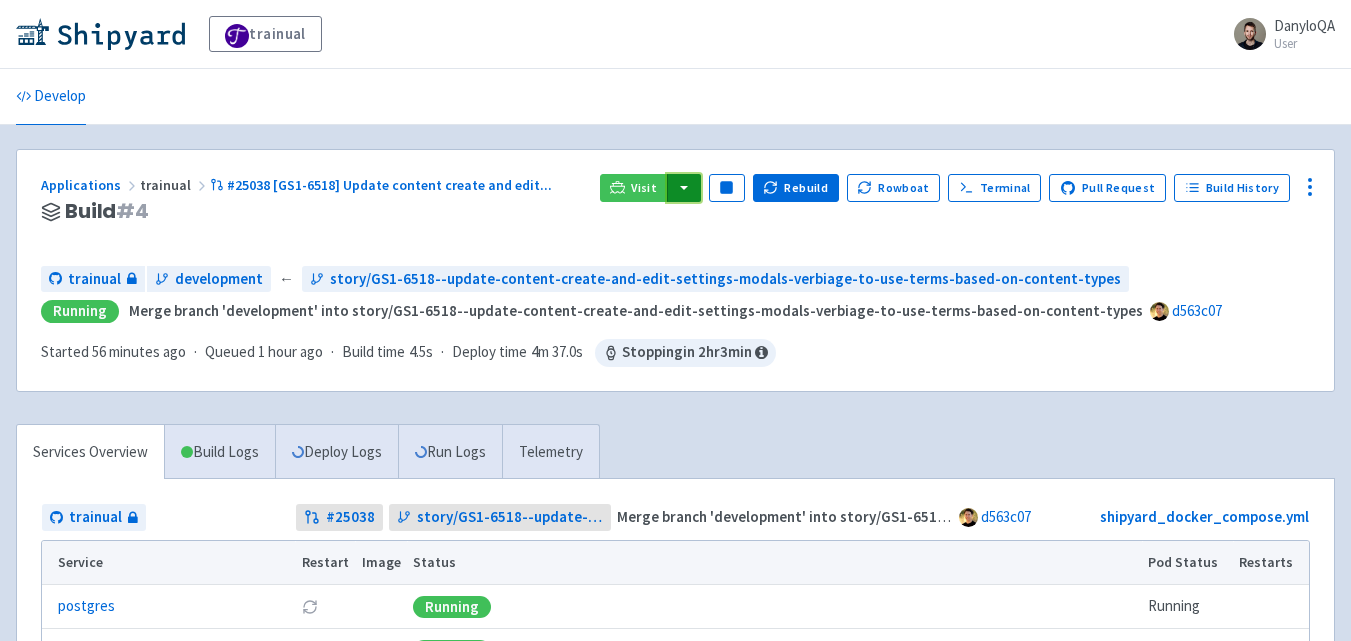 click at bounding box center [684, 188] 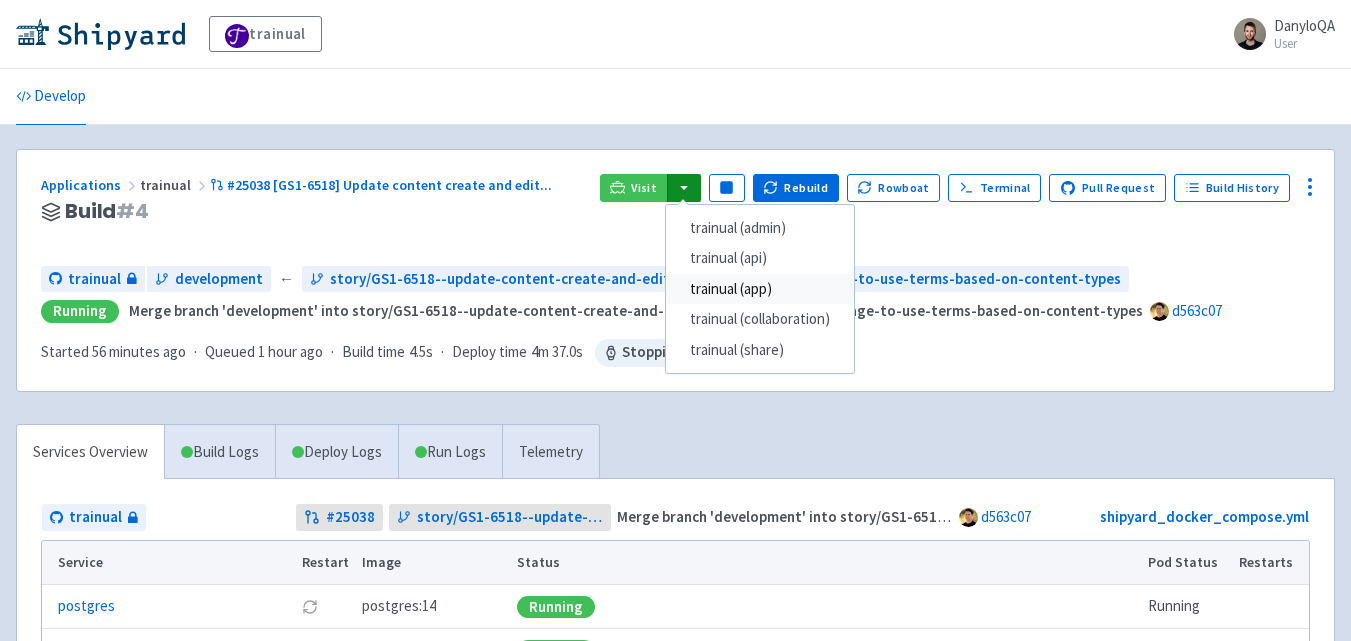 click on "trainual (app)" at bounding box center (760, 289) 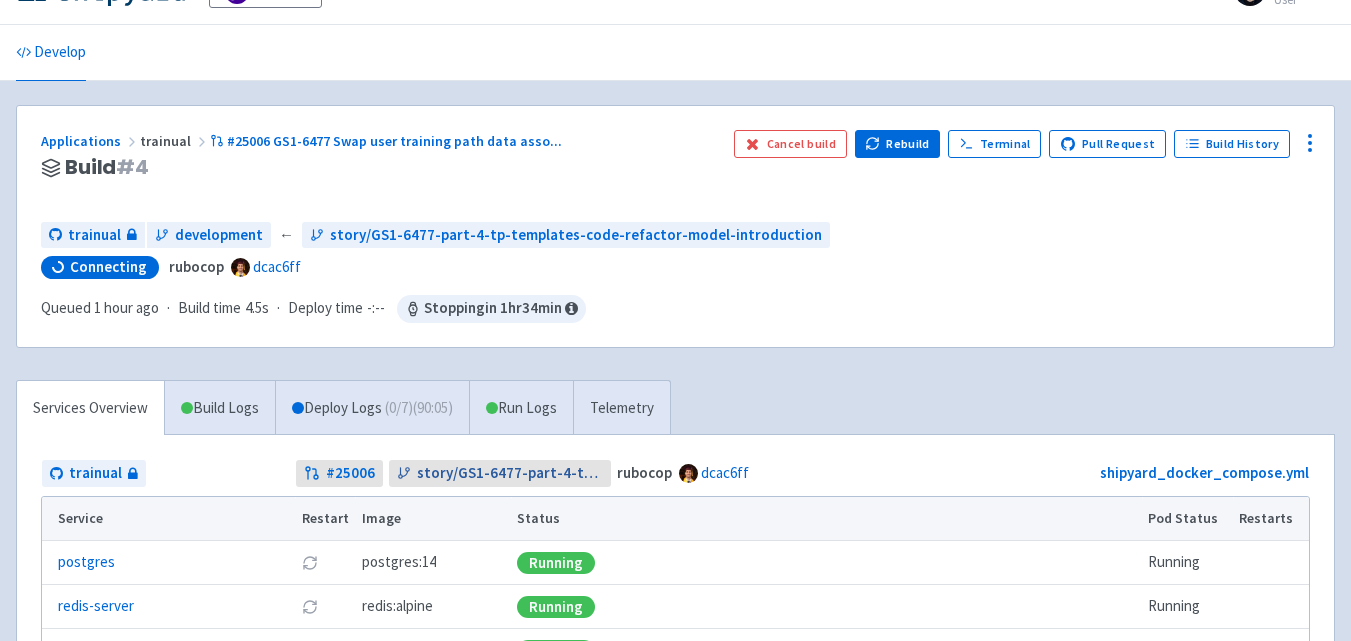 scroll, scrollTop: 0, scrollLeft: 0, axis: both 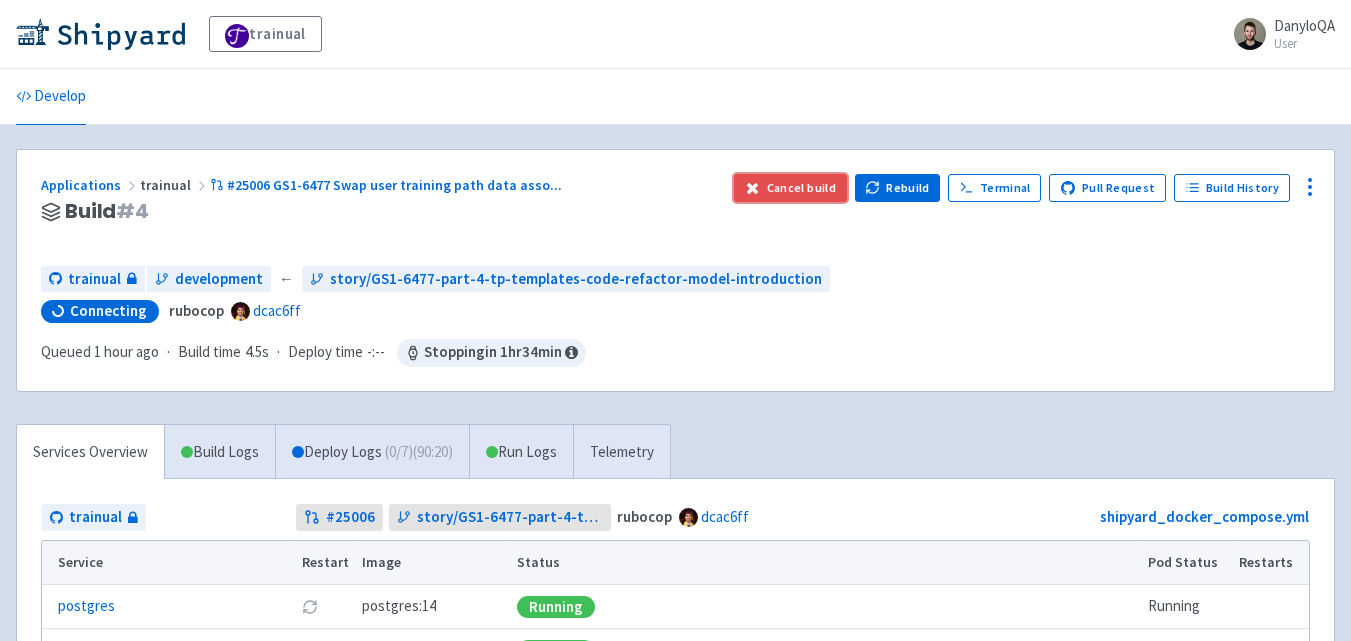 click on "Cancel build" at bounding box center [790, 188] 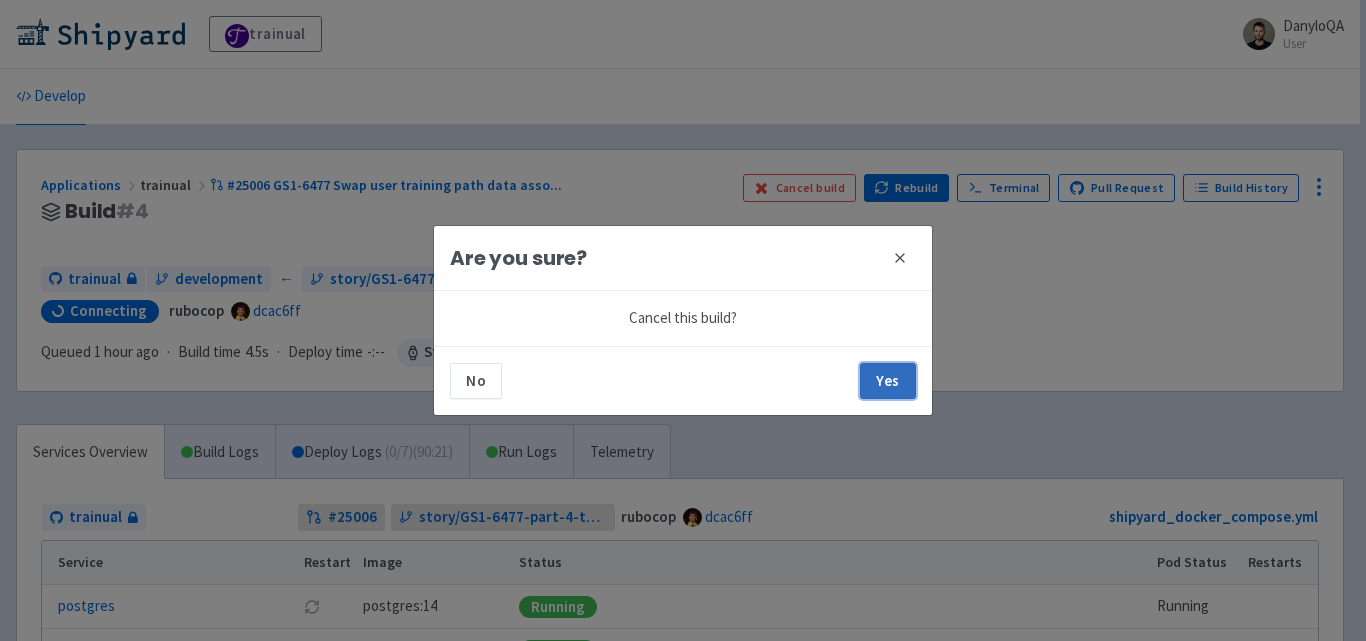 click on "Yes" at bounding box center (888, 381) 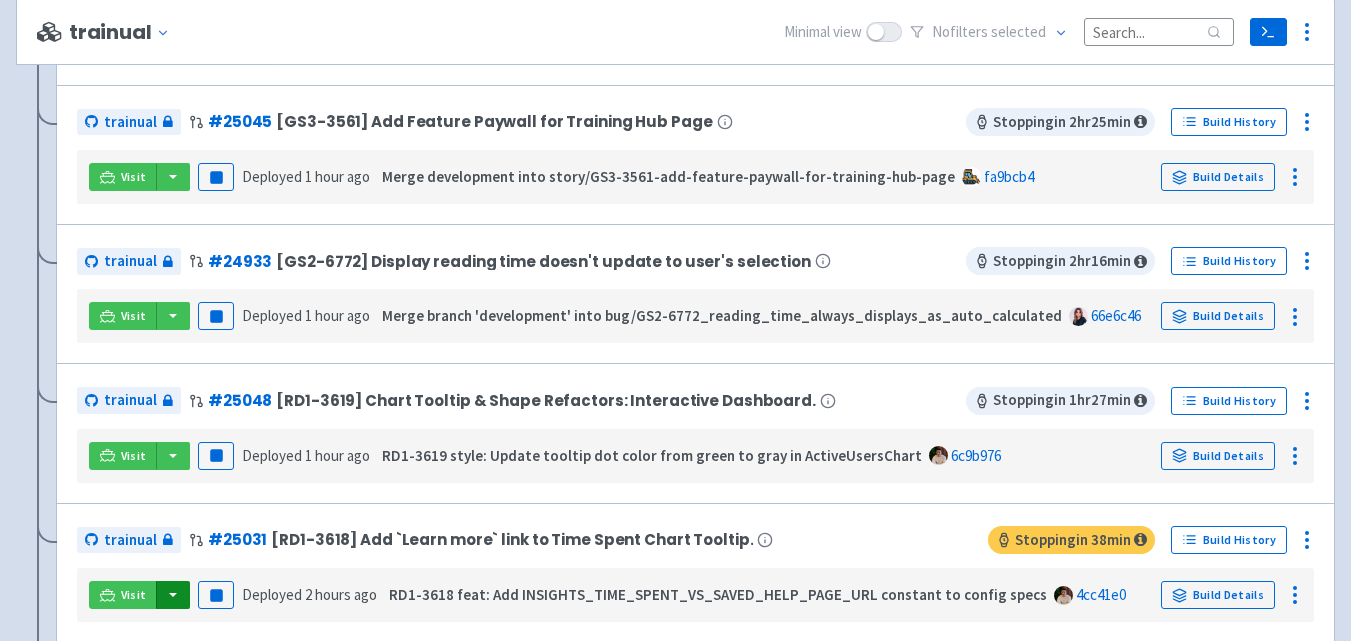 scroll, scrollTop: 1167, scrollLeft: 0, axis: vertical 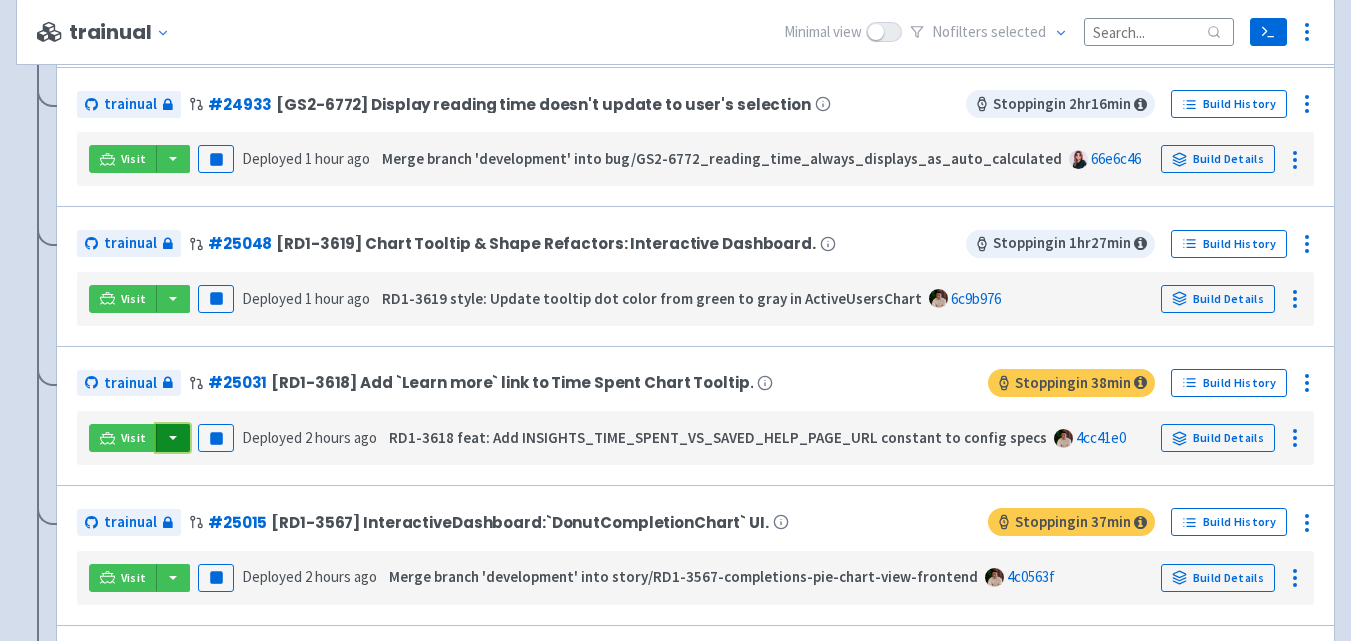 click at bounding box center (173, 438) 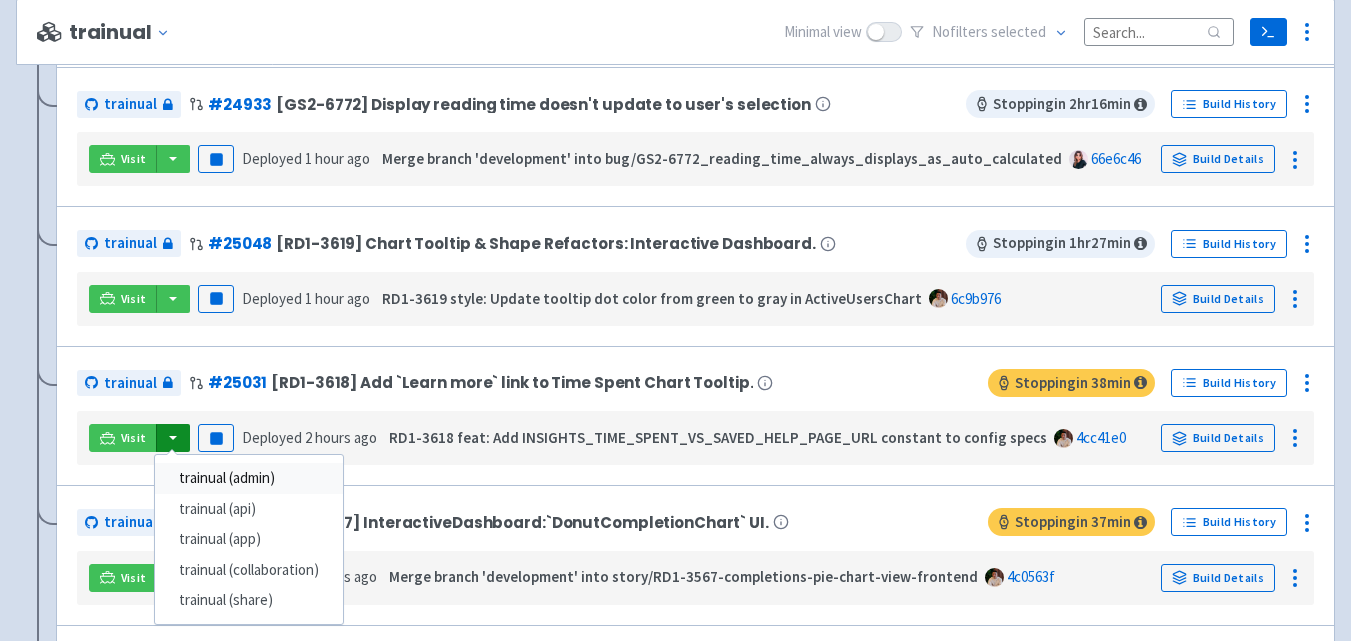 click on "trainual (admin)" at bounding box center [249, 478] 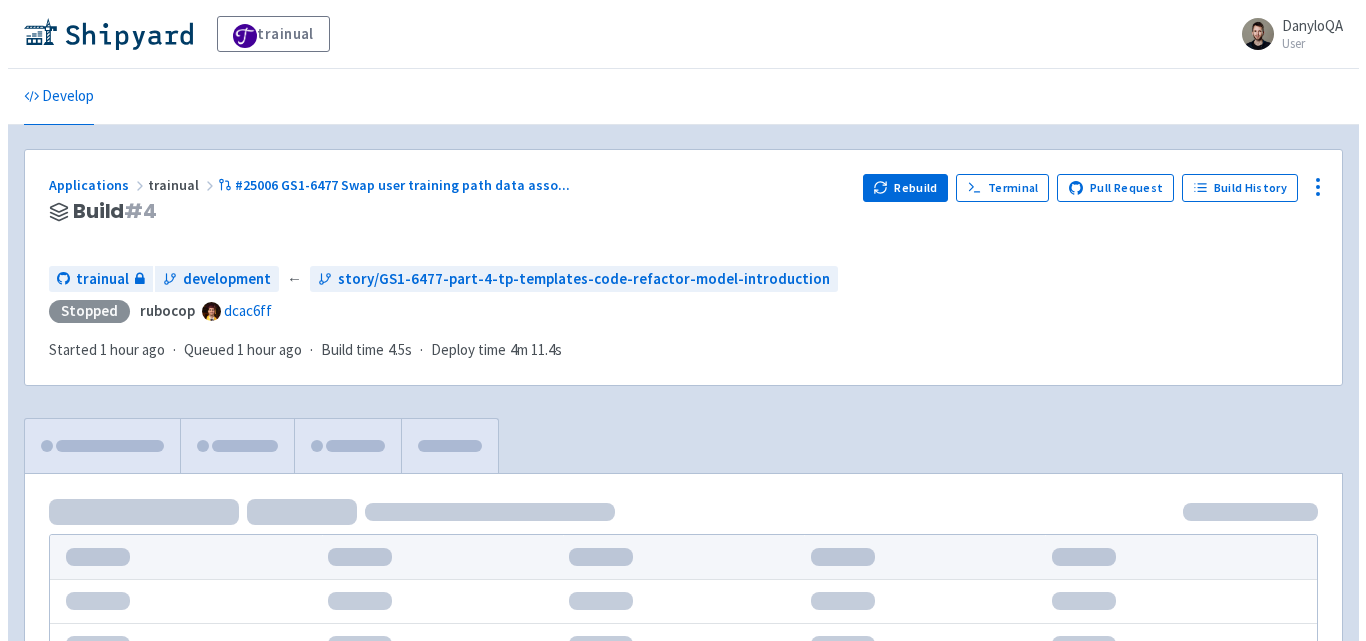 scroll, scrollTop: 0, scrollLeft: 0, axis: both 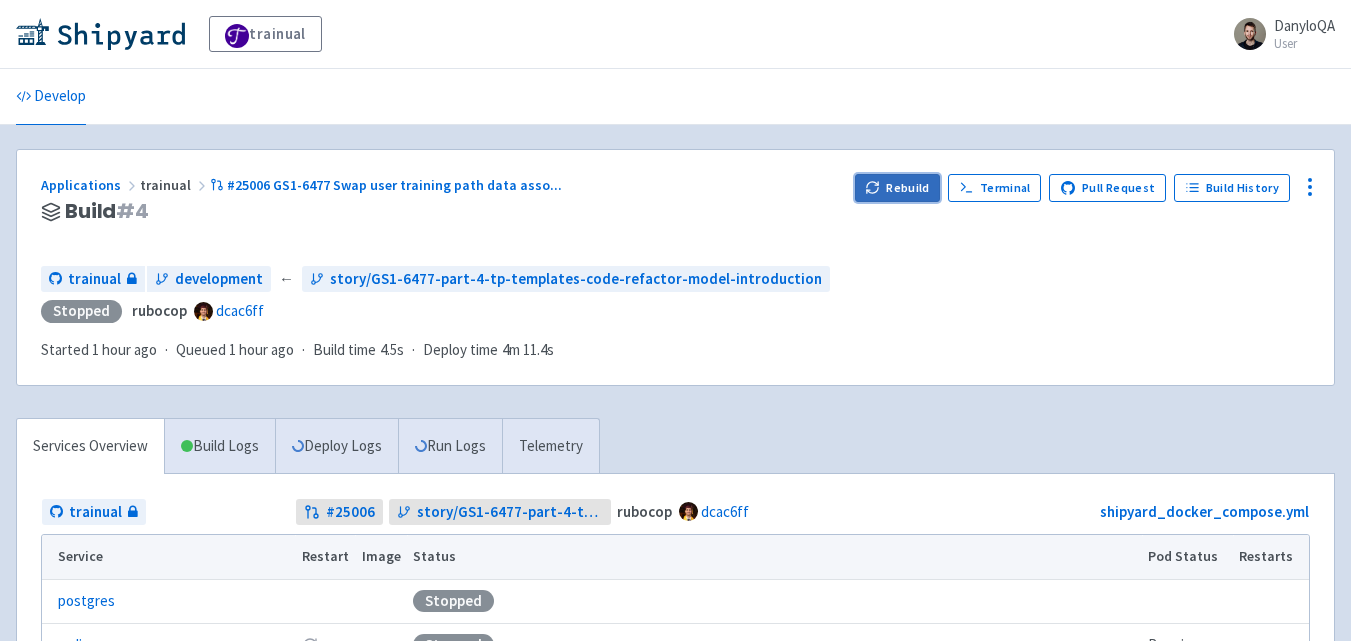 click 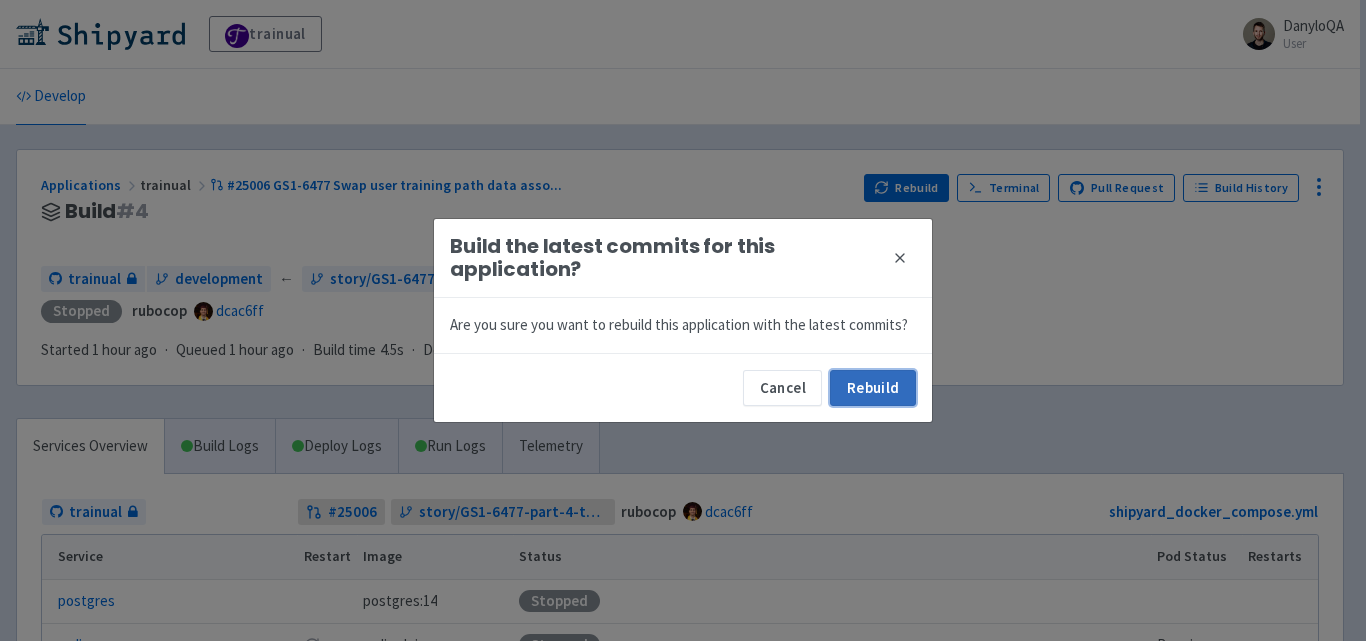 click on "Rebuild" at bounding box center [873, 388] 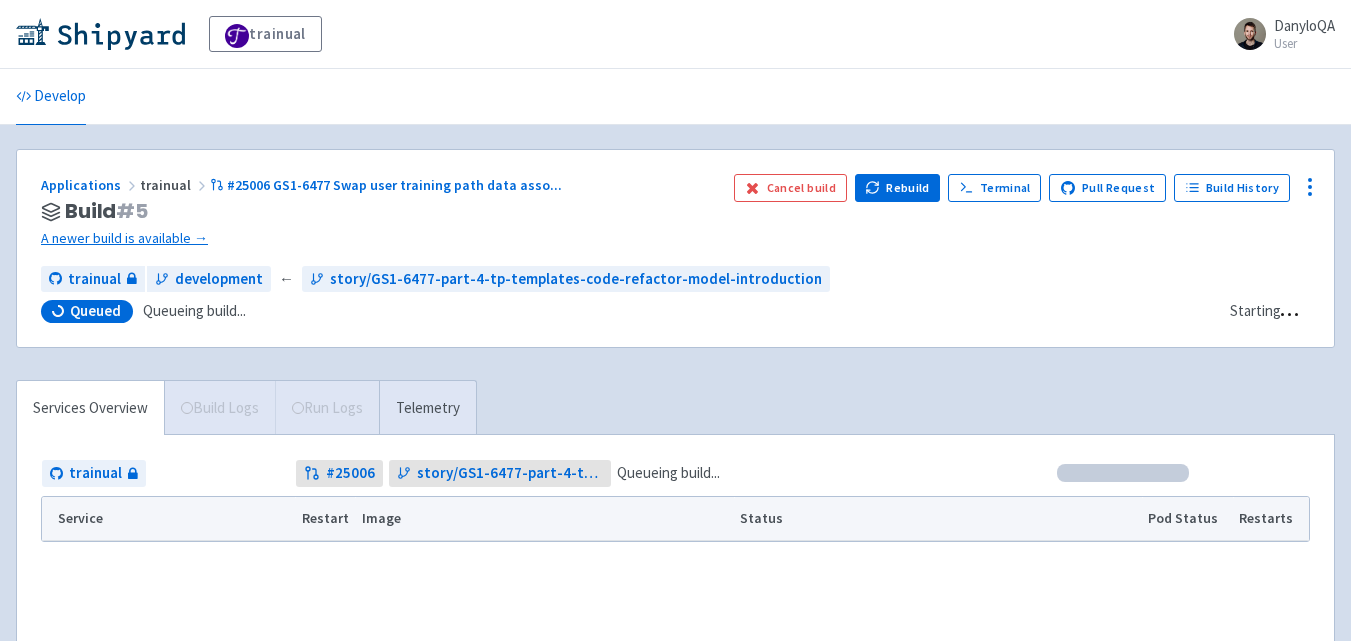 scroll, scrollTop: 0, scrollLeft: 0, axis: both 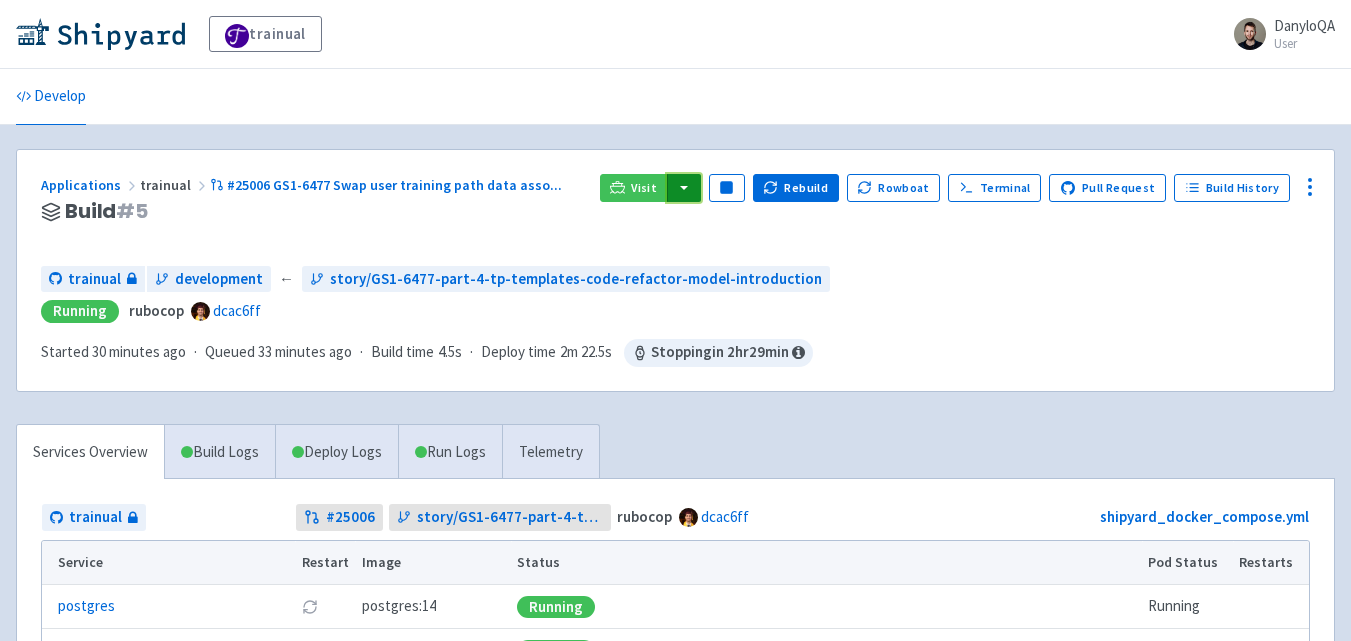 click at bounding box center [684, 188] 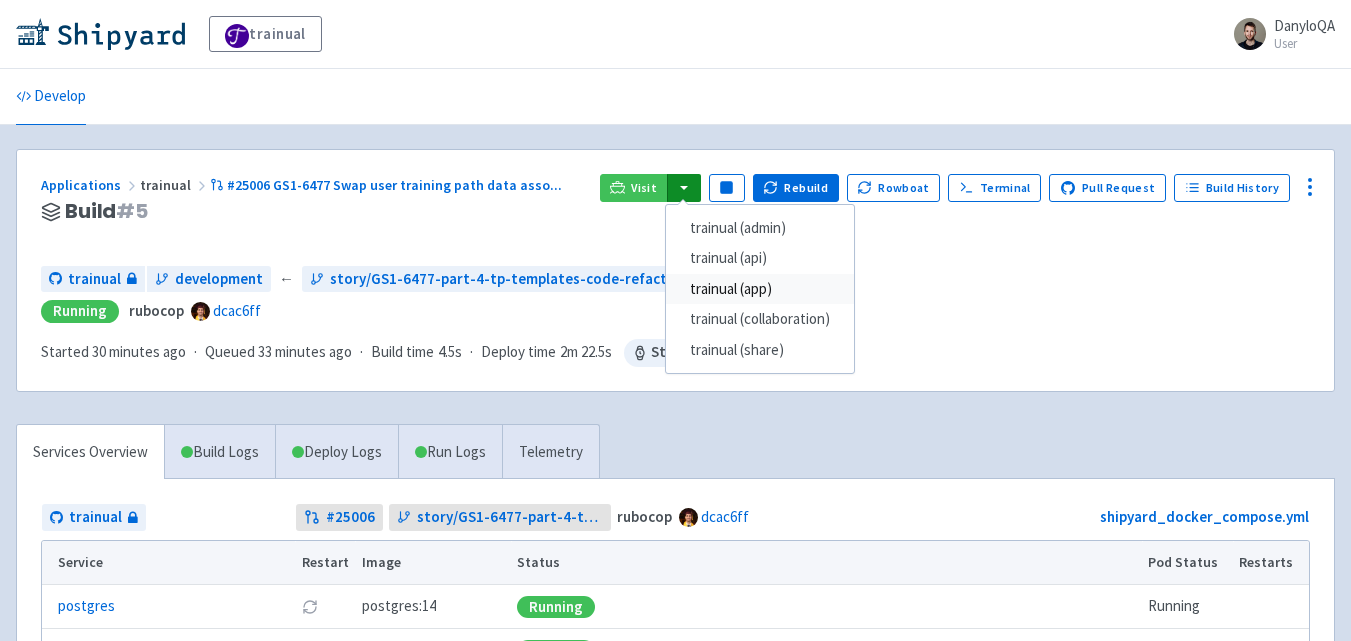 click on "trainual (app)" at bounding box center (760, 289) 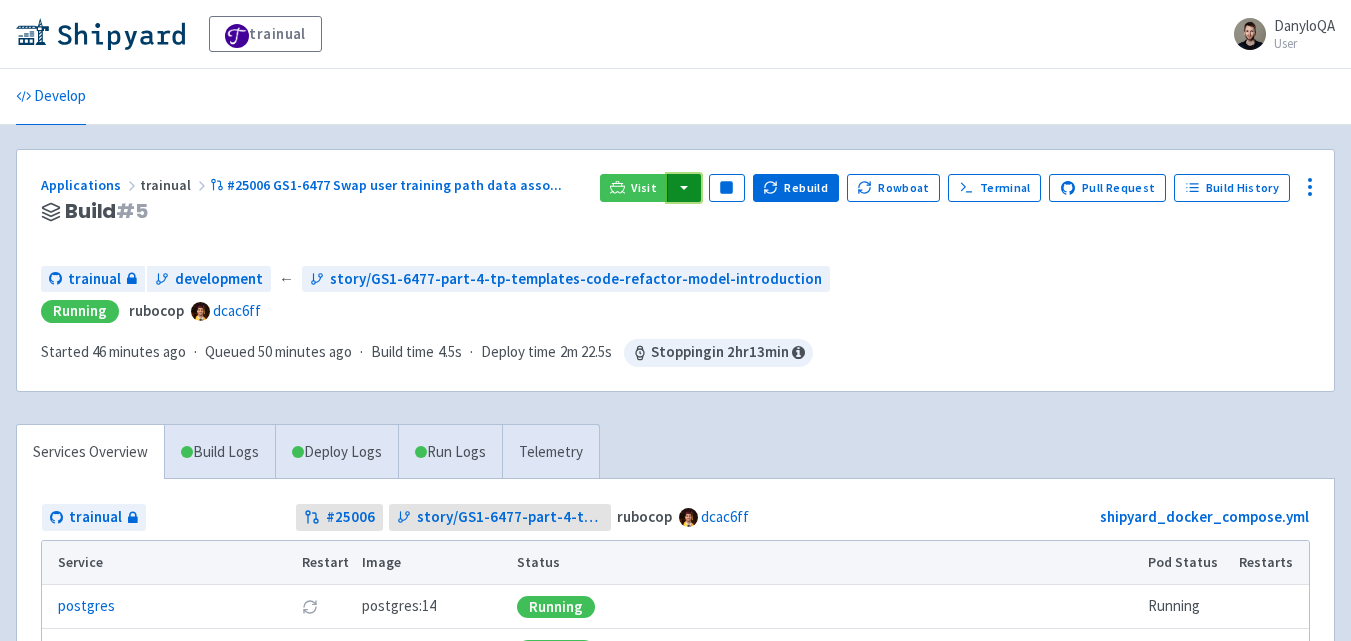 click at bounding box center [684, 188] 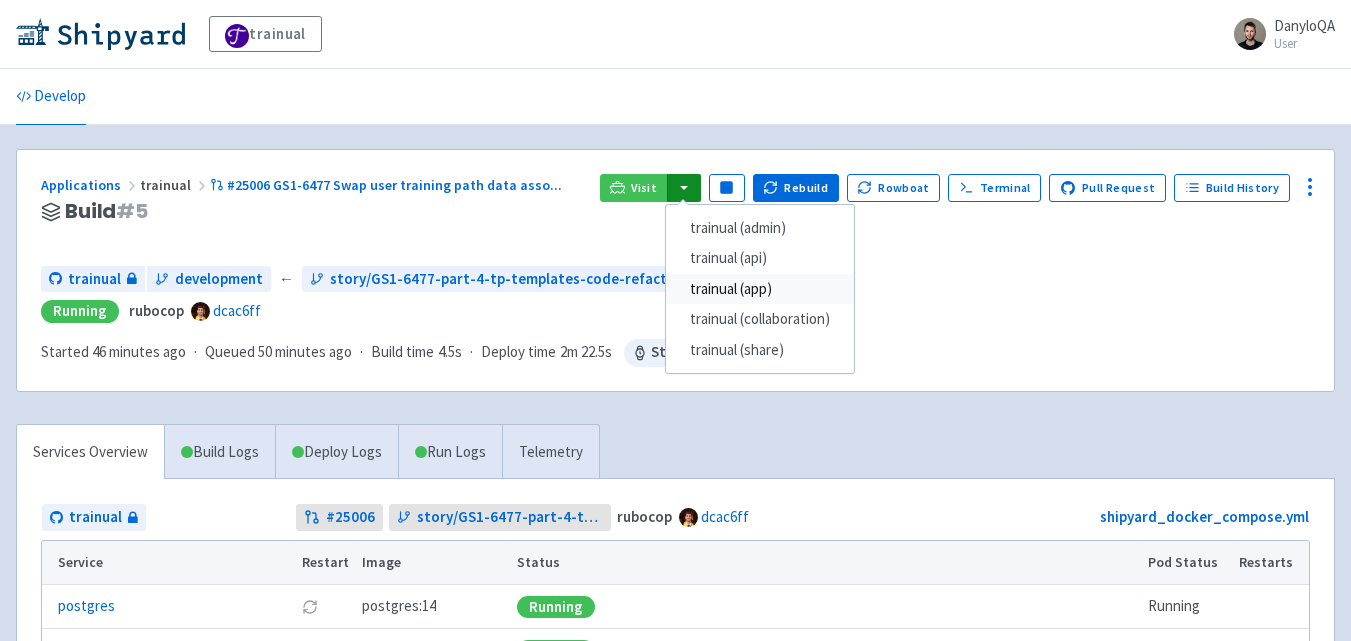 click on "trainual (app)" at bounding box center (760, 289) 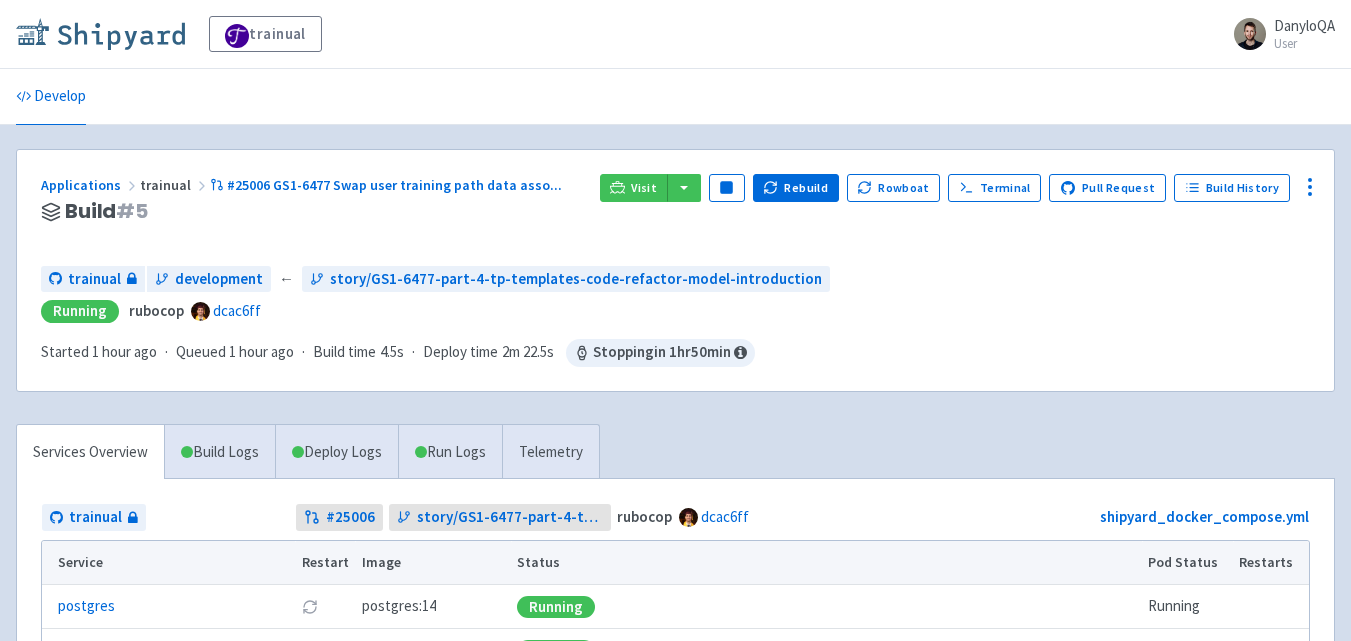 click at bounding box center (100, 34) 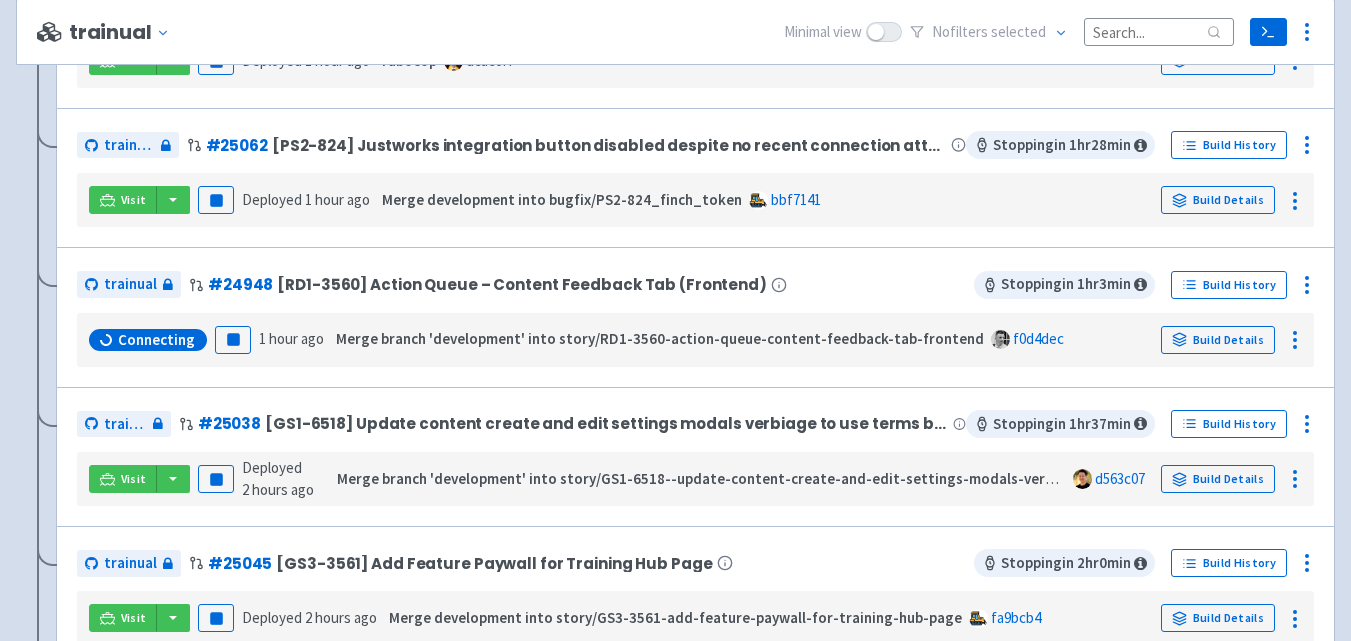 scroll, scrollTop: 933, scrollLeft: 0, axis: vertical 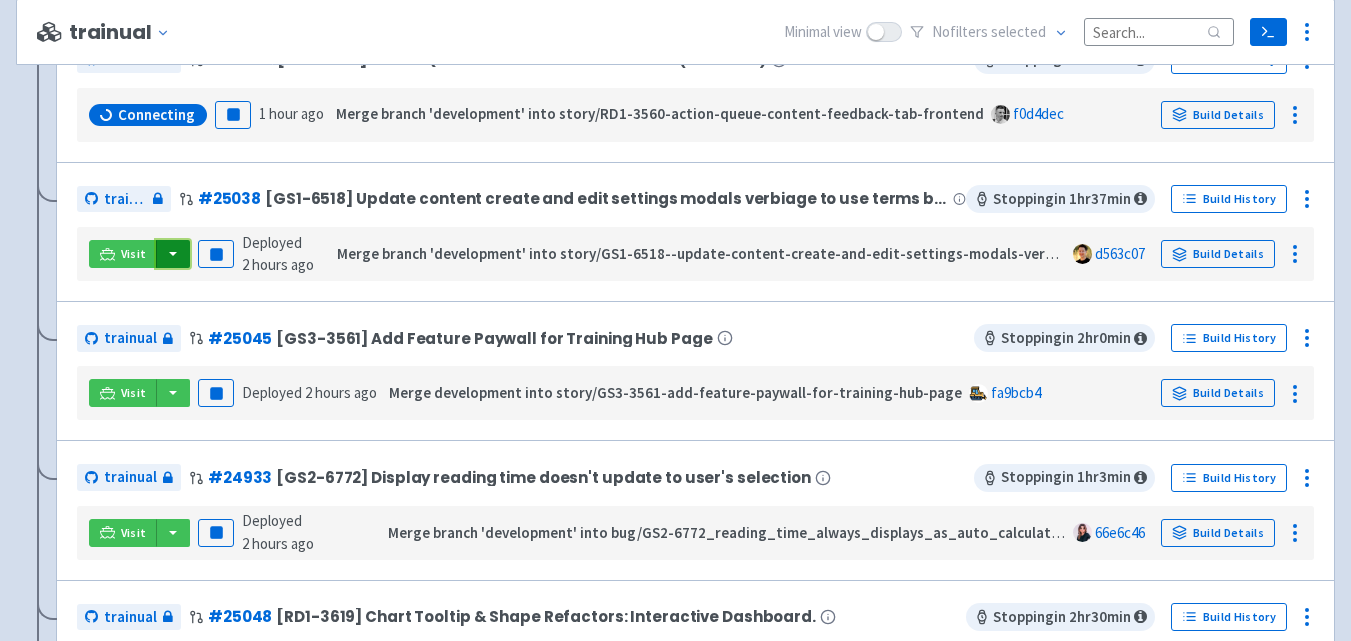 click at bounding box center [173, 254] 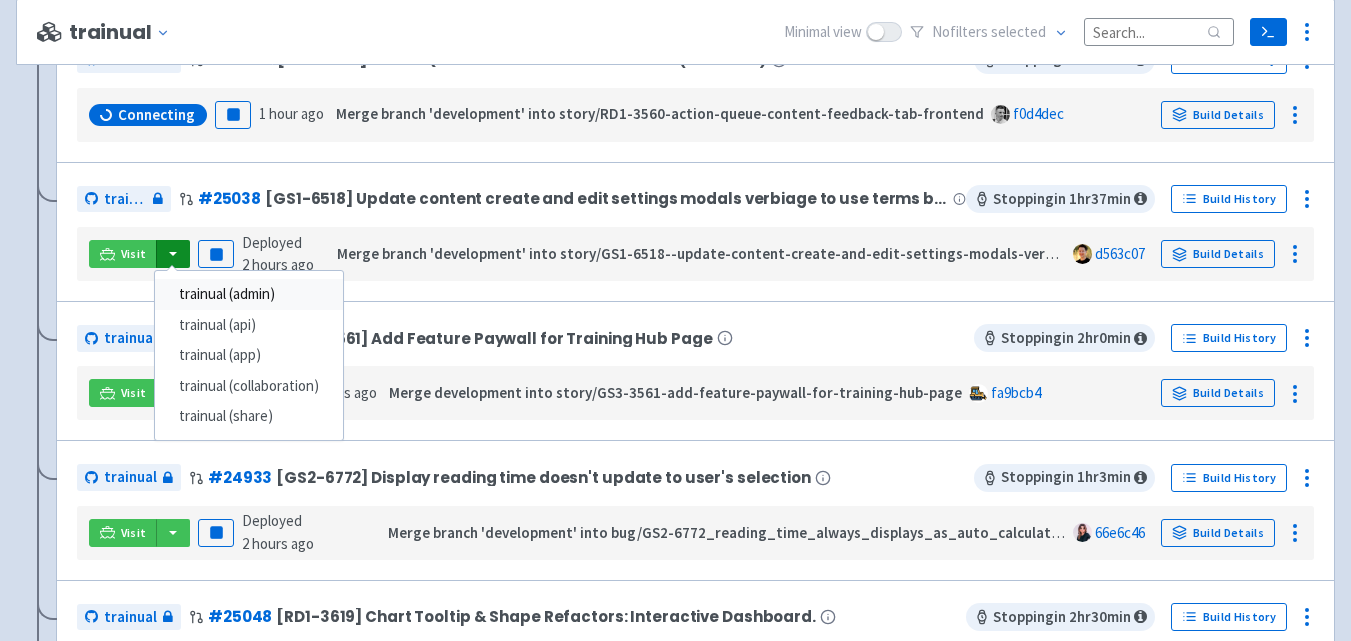 click on "trainual (admin)" at bounding box center [249, 294] 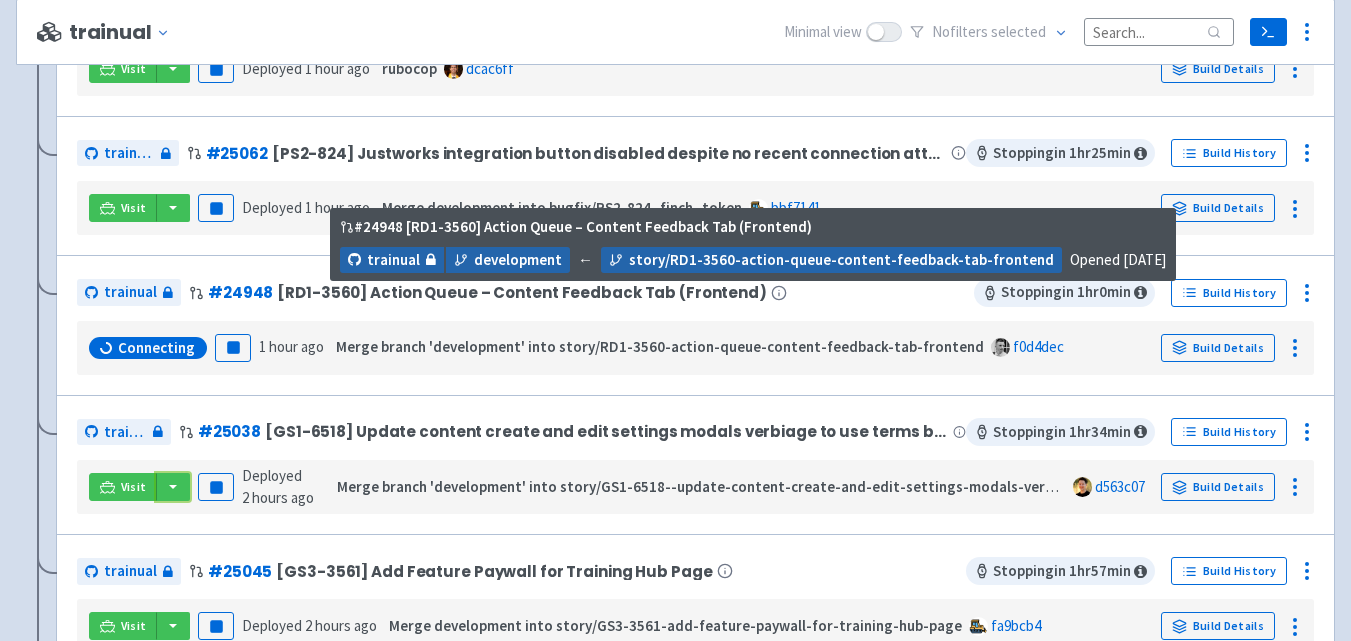 scroll, scrollTop: 467, scrollLeft: 0, axis: vertical 